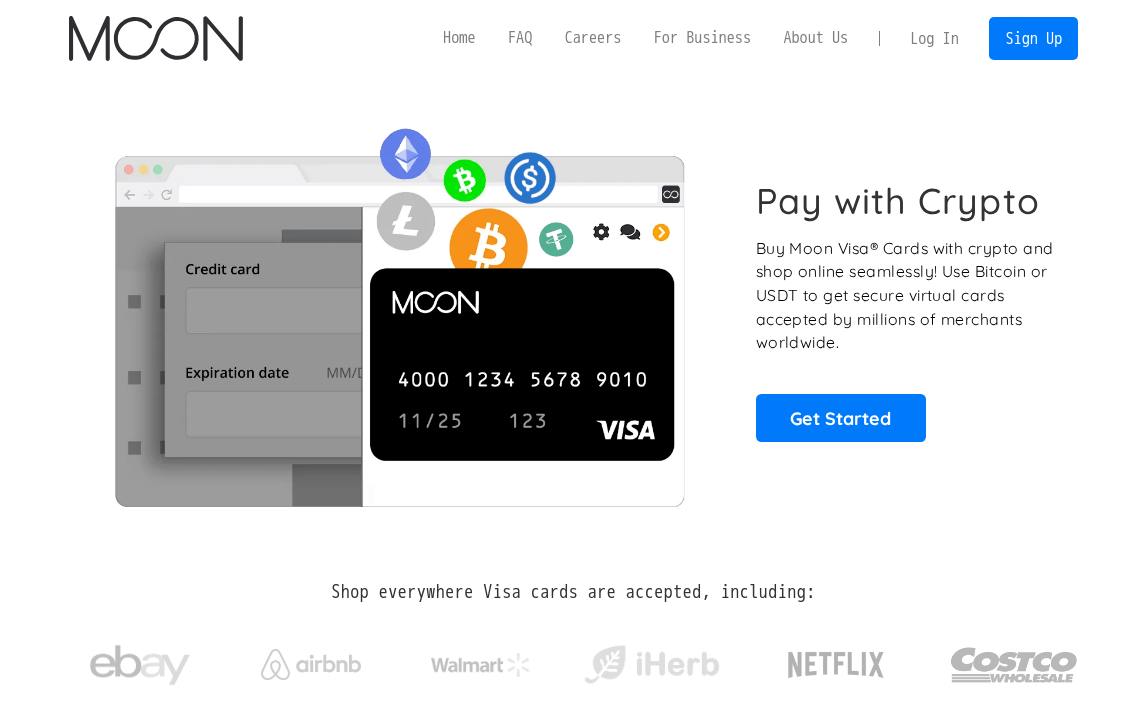 scroll, scrollTop: 0, scrollLeft: 0, axis: both 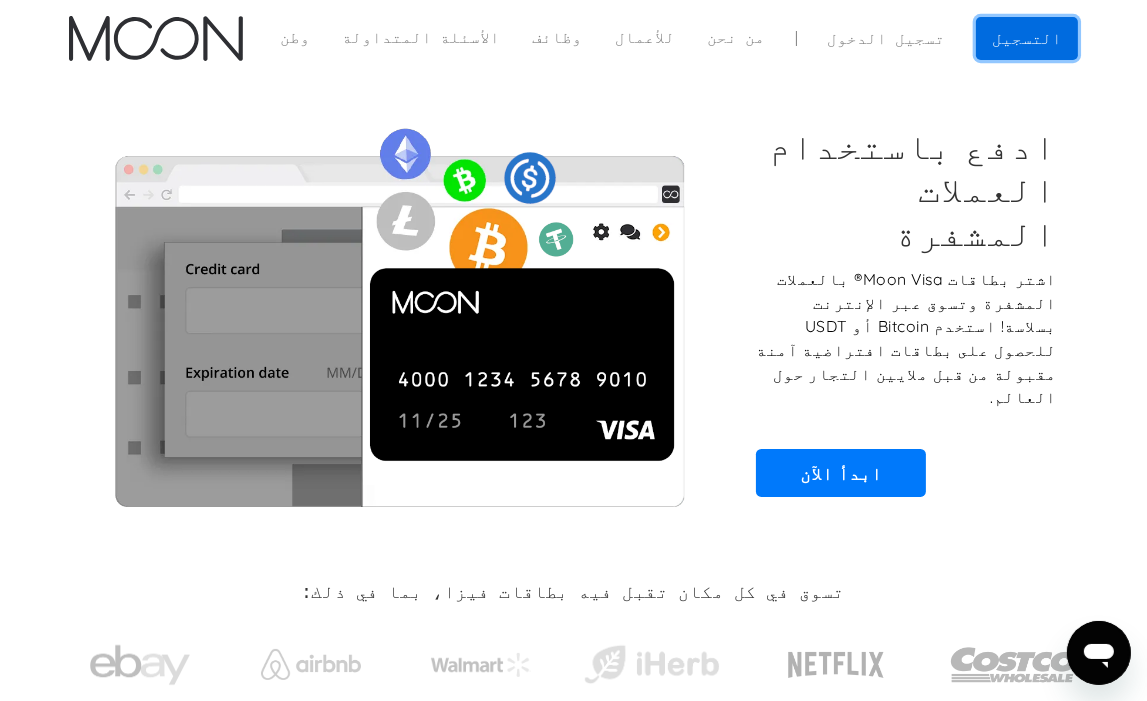 click on "التسجيل" at bounding box center (1027, 39) 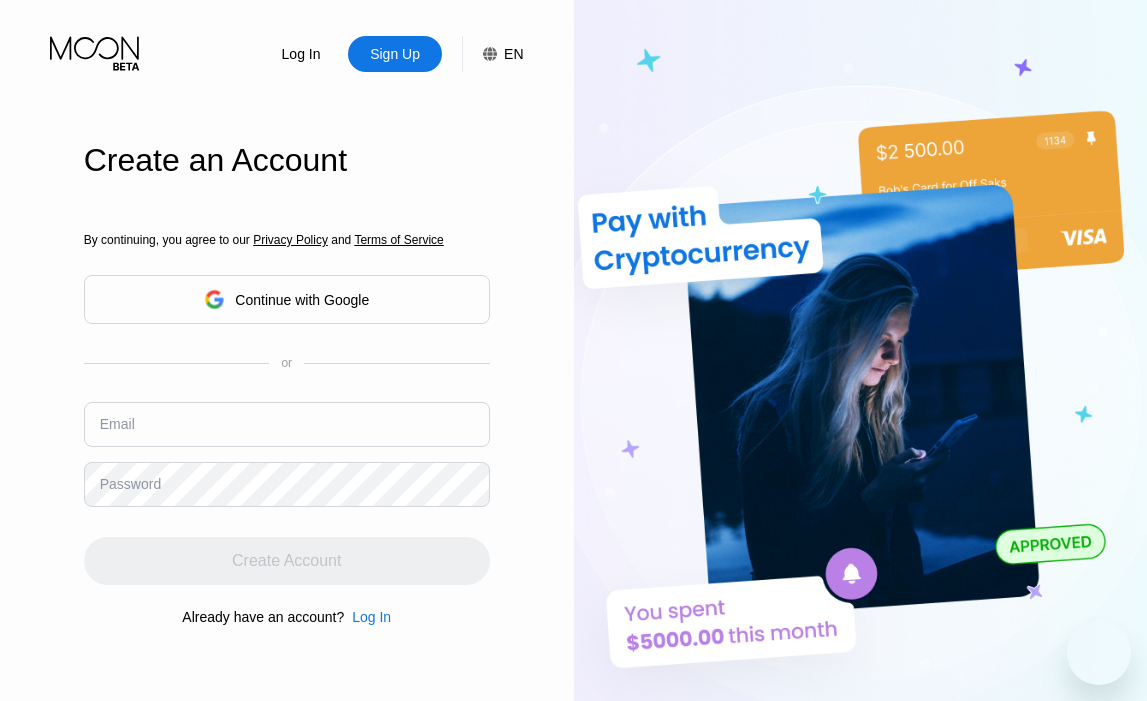 scroll, scrollTop: 0, scrollLeft: 0, axis: both 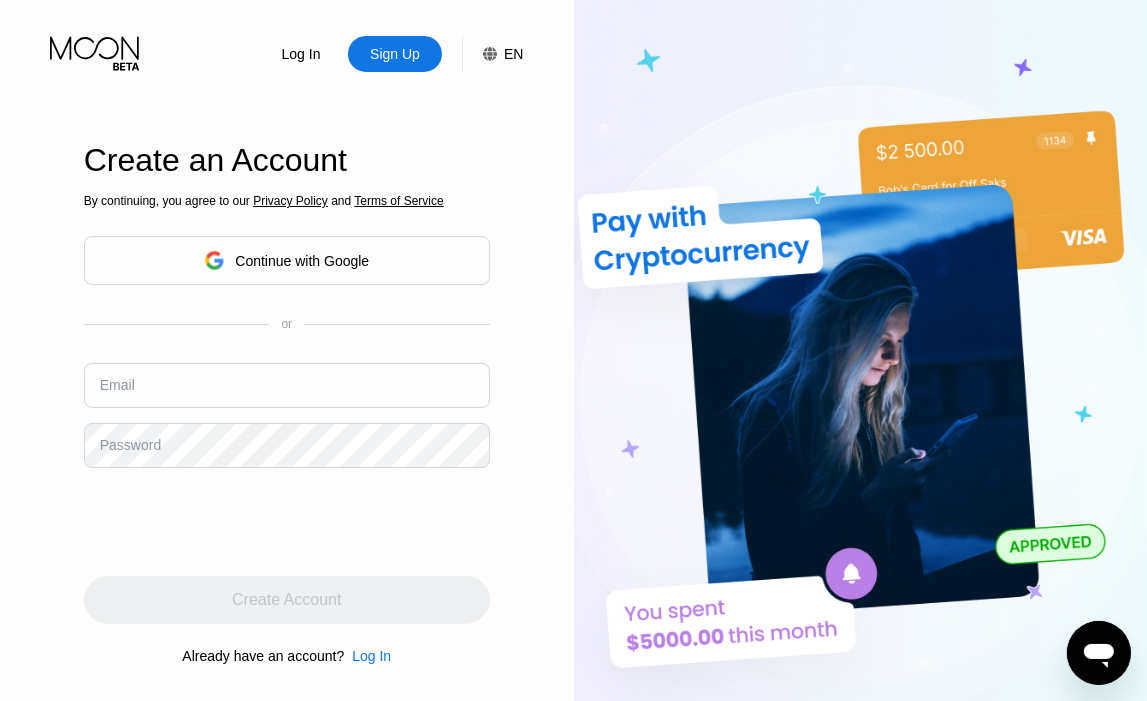 click at bounding box center (287, 385) 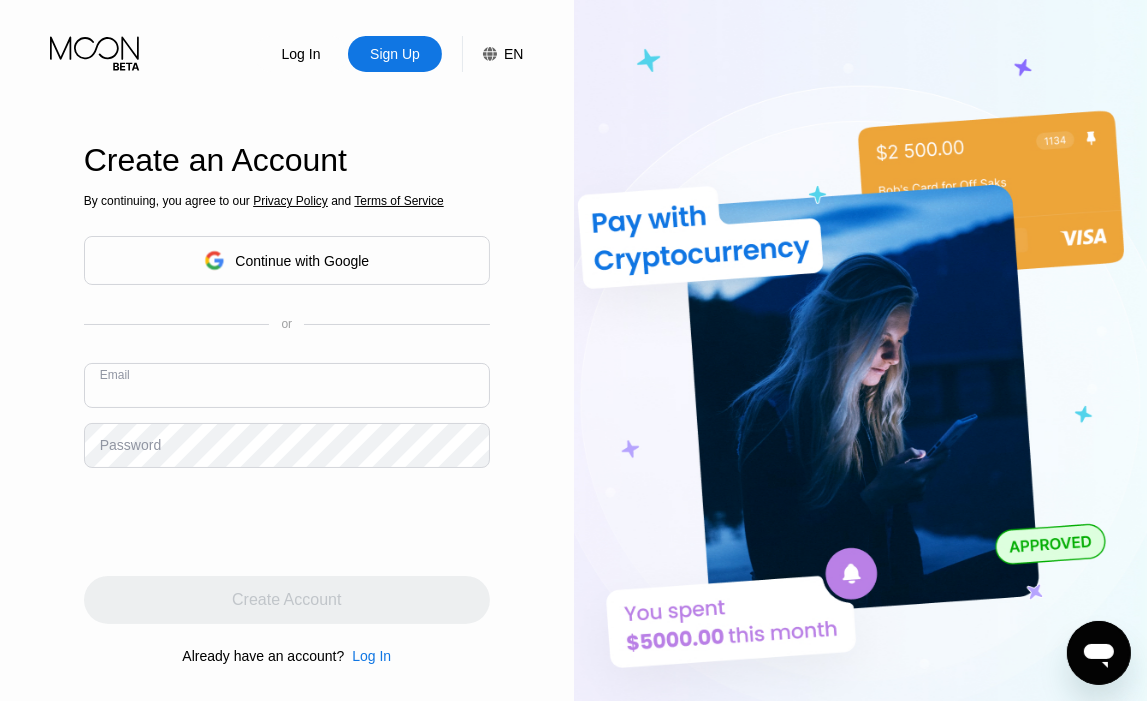 type on "apoawap@outlook.sa" 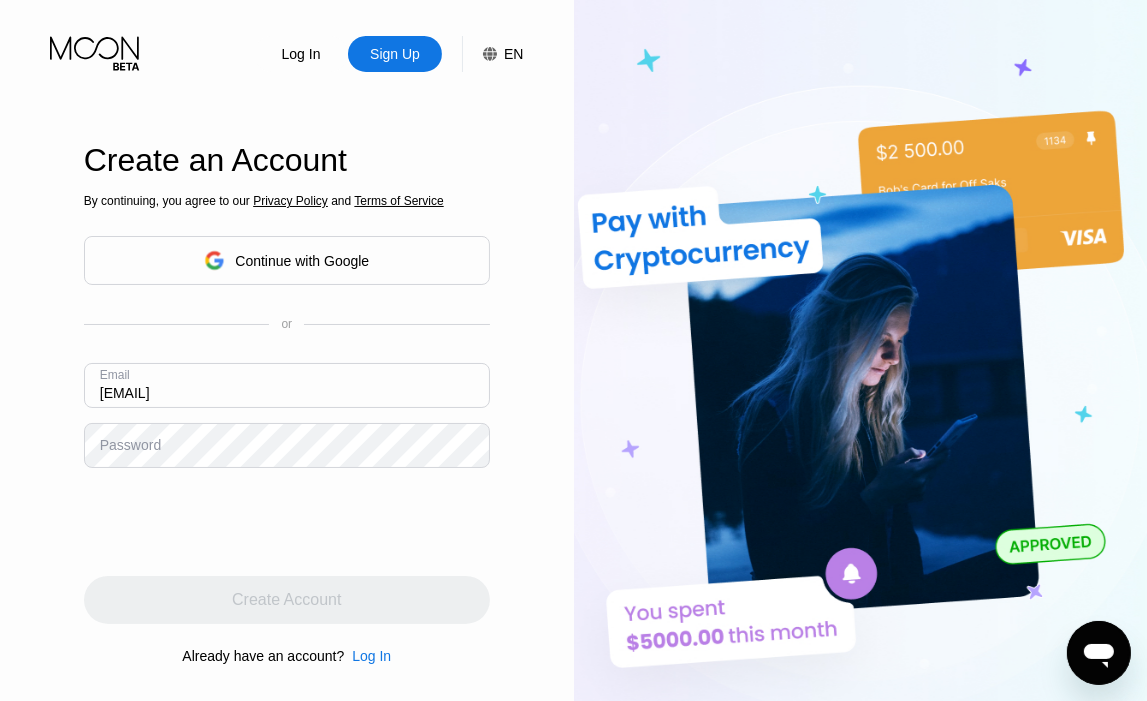 click on "Password" at bounding box center (130, 445) 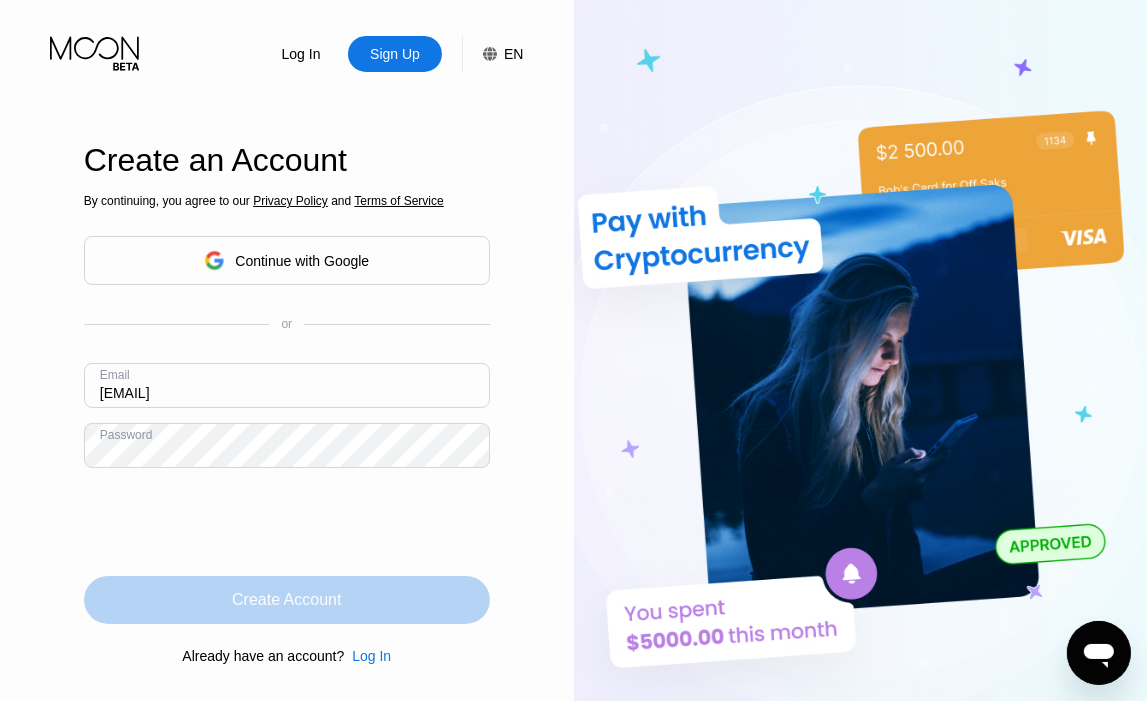 click on "Create Account" at bounding box center (286, 600) 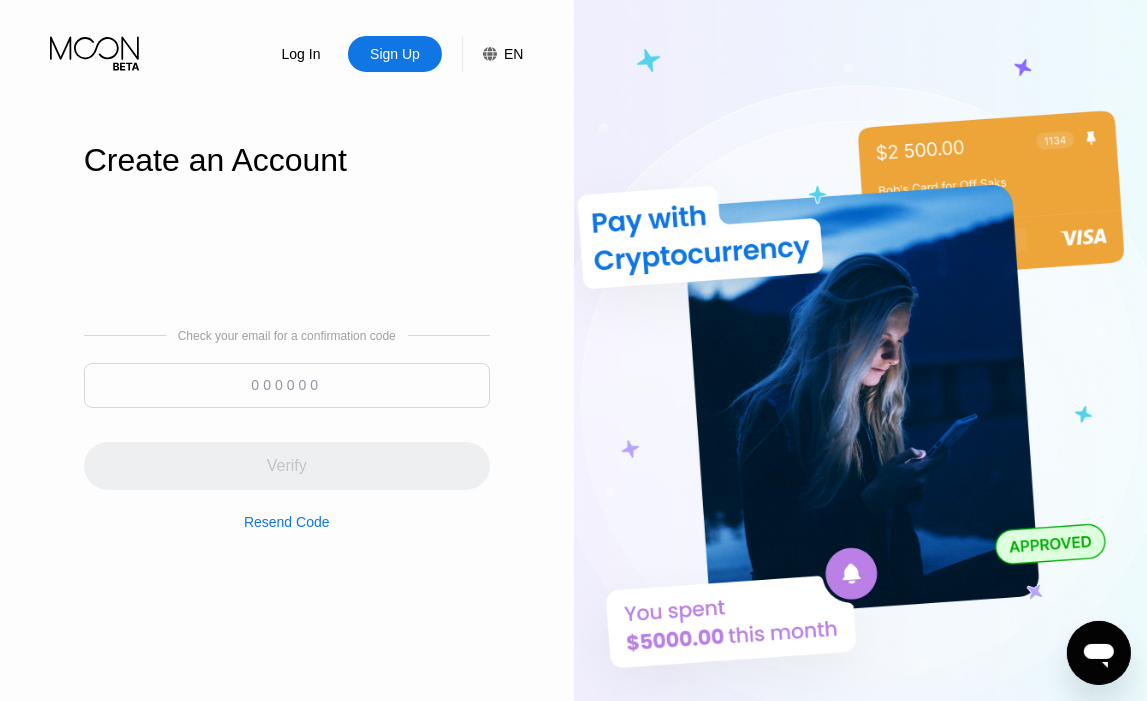 click at bounding box center (287, 385) 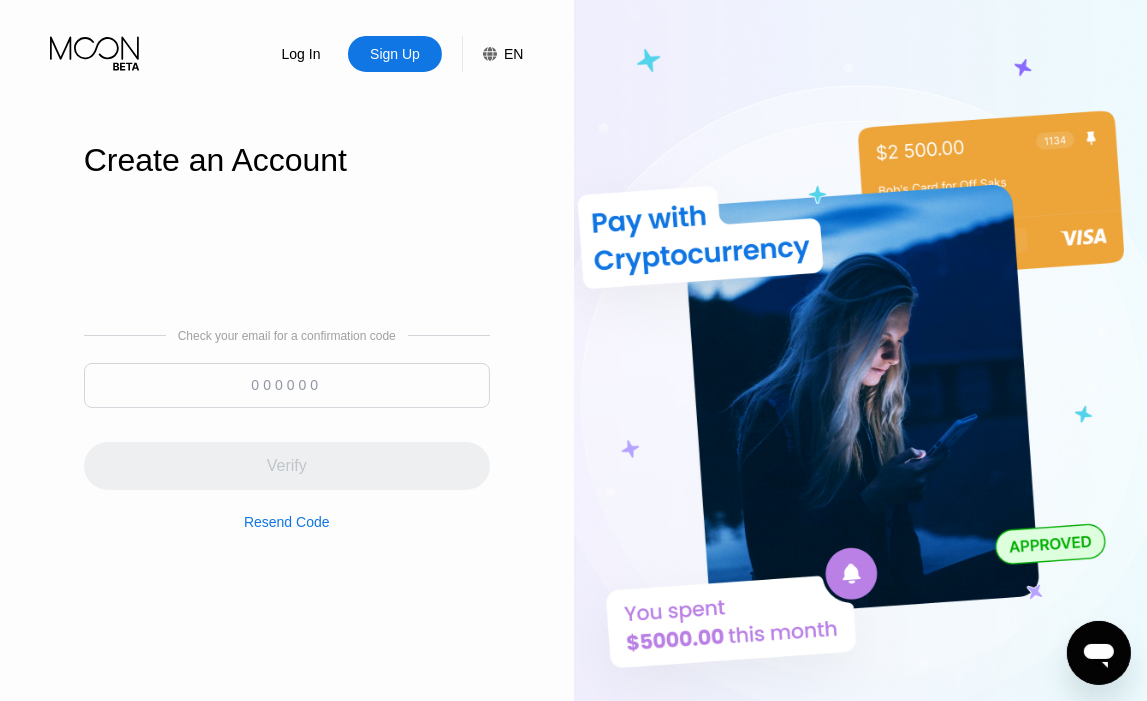 paste on "159963" 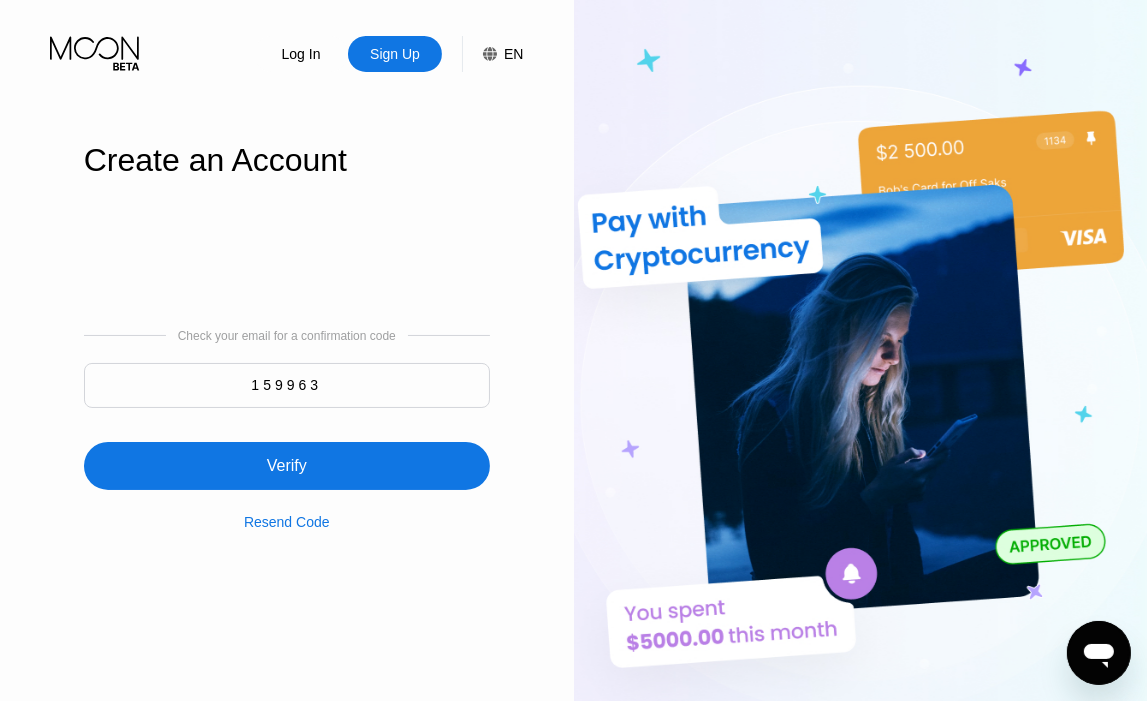 type on "159963" 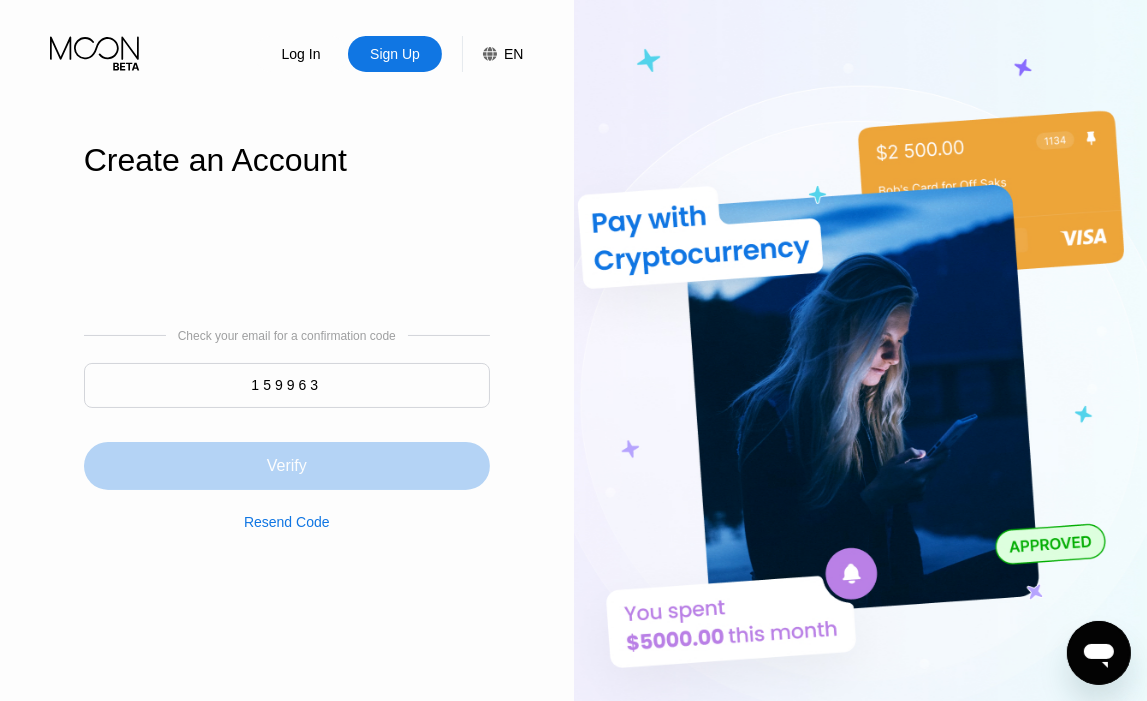 click on "Verify" at bounding box center [287, 466] 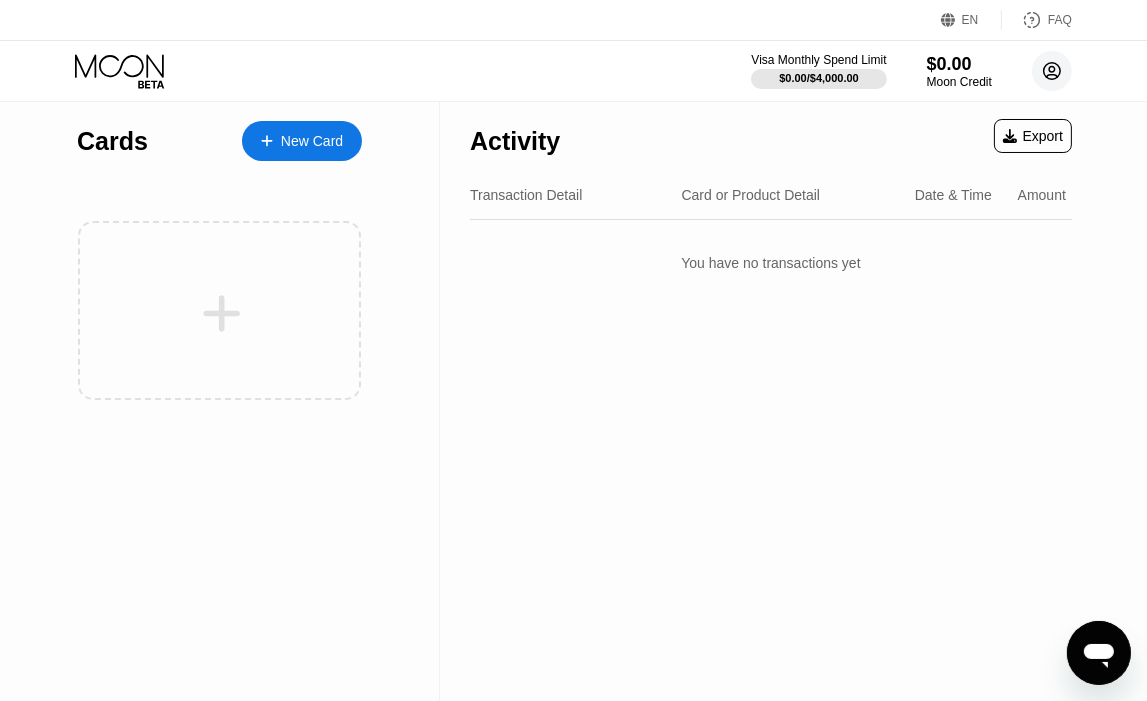 click 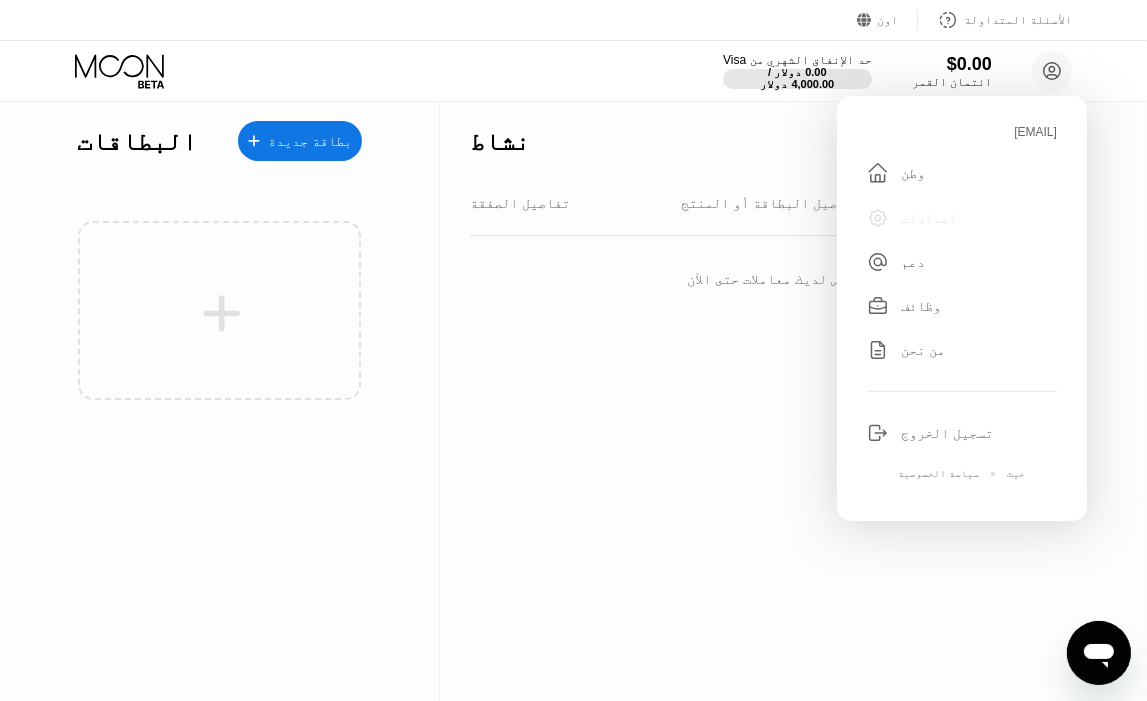 click 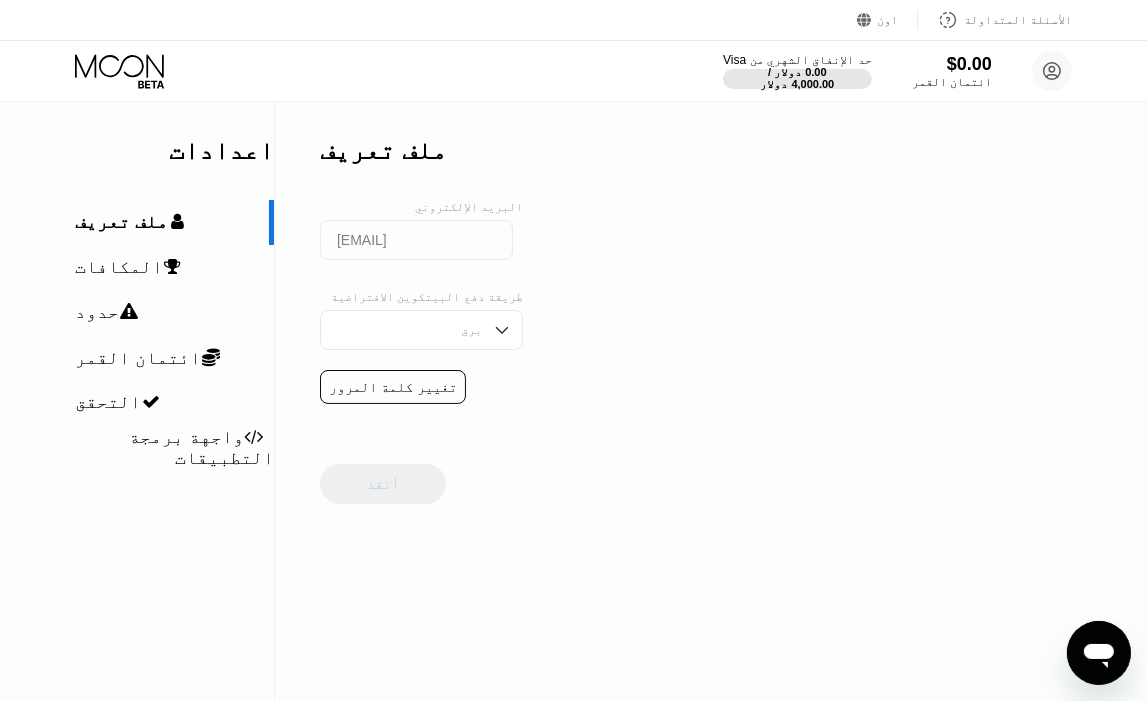 click at bounding box center (502, 330) 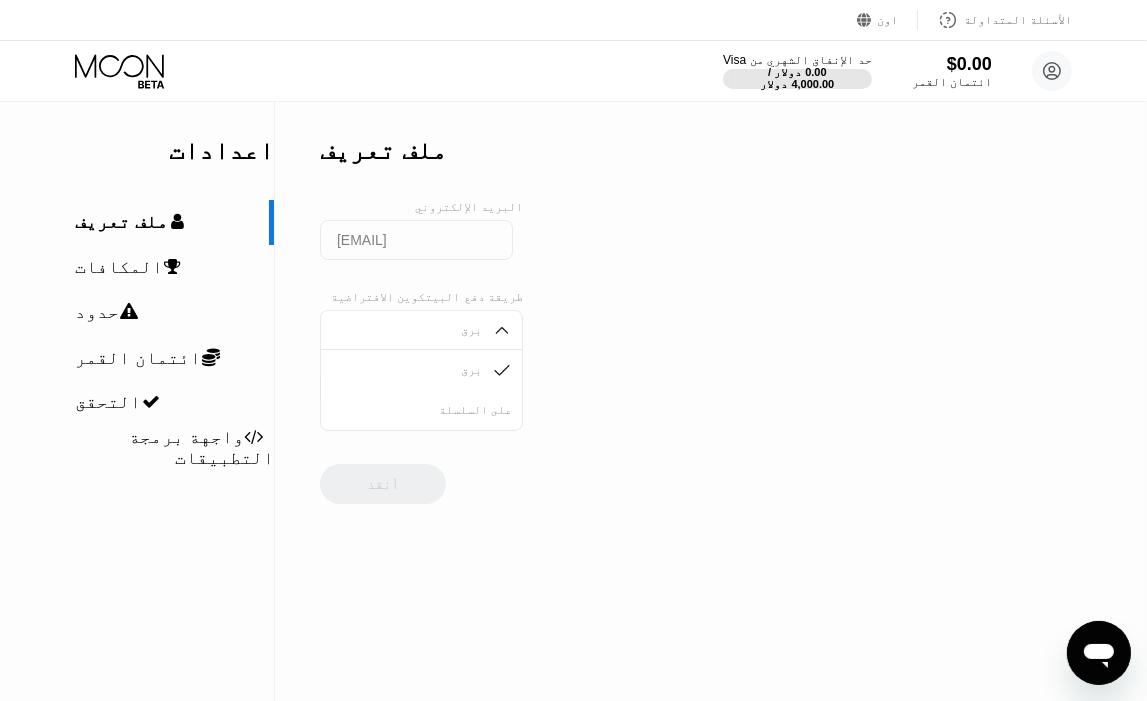 click on " ملف تعريف" at bounding box center (137, 222) 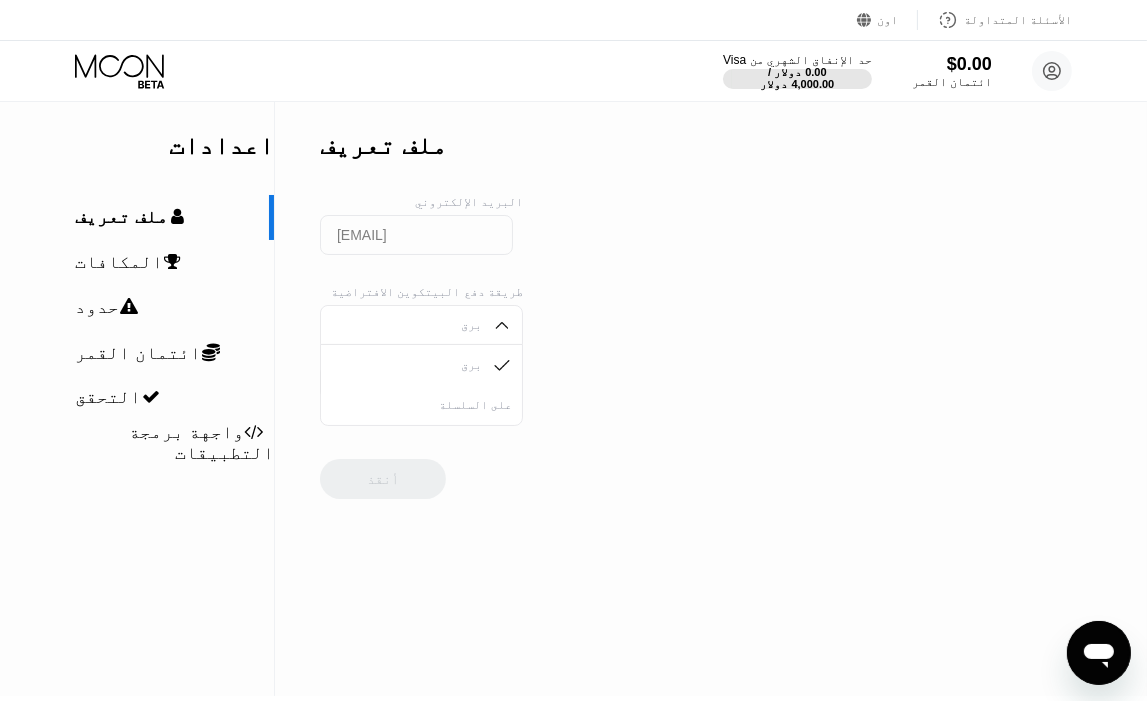 scroll, scrollTop: 0, scrollLeft: 0, axis: both 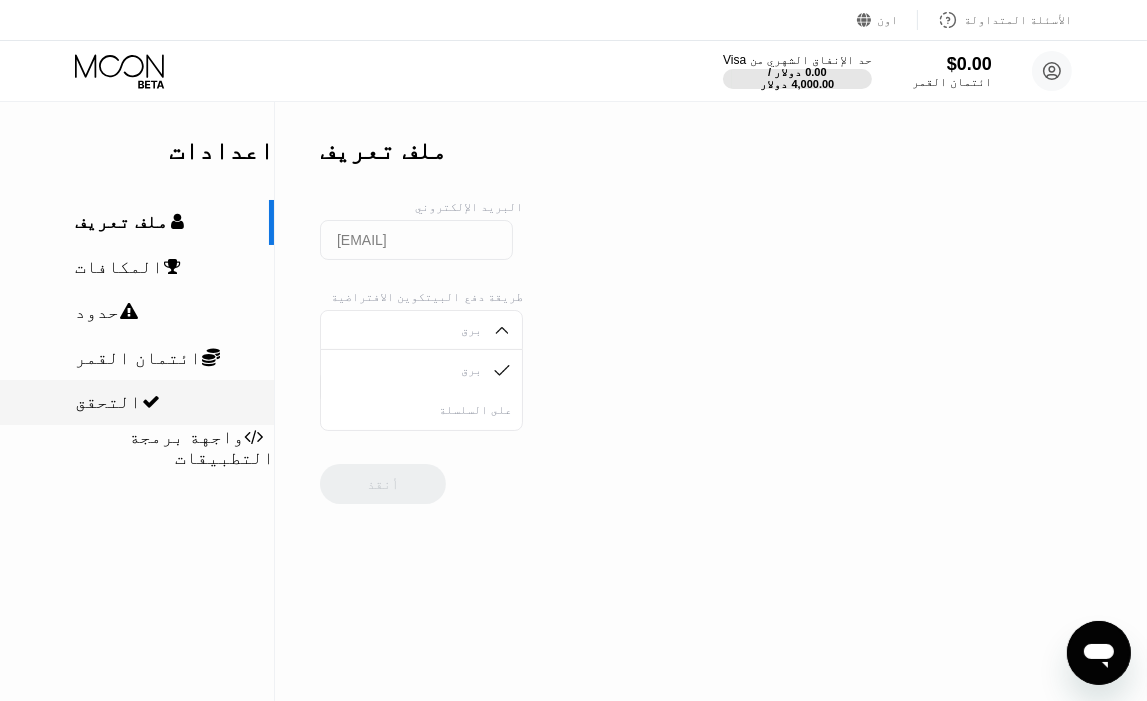 click on "التحقق" at bounding box center [108, 402] 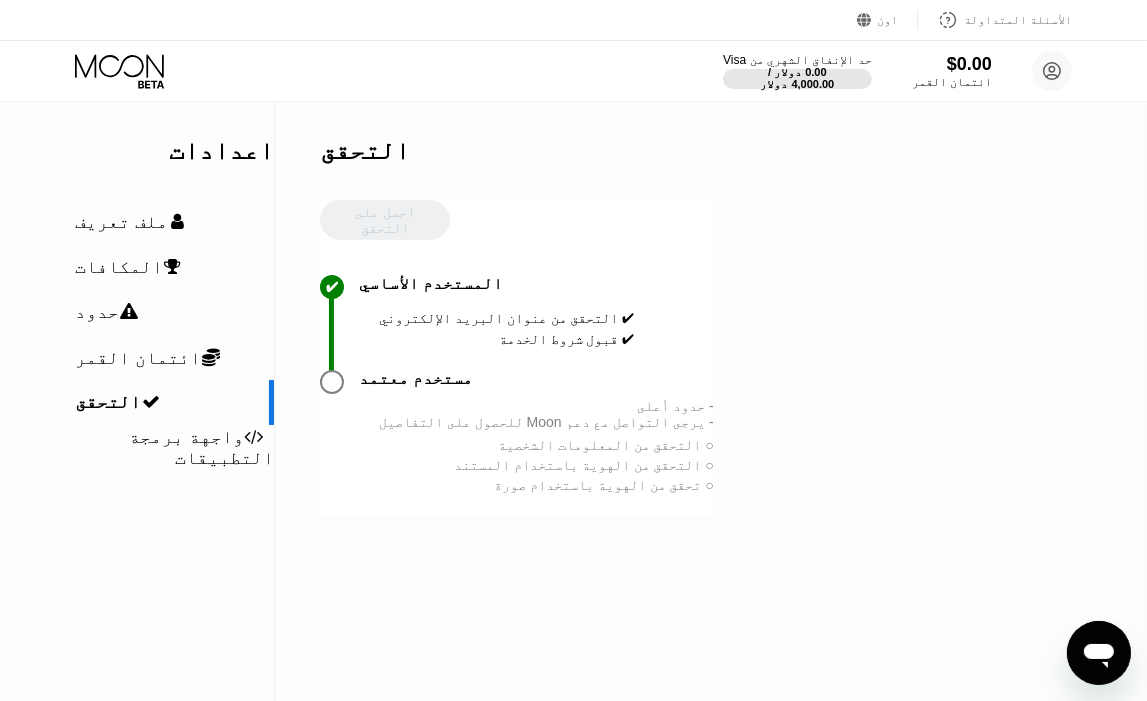 click on "○ التحقق من المعلومات الشخصية" at bounding box center (546, 445) 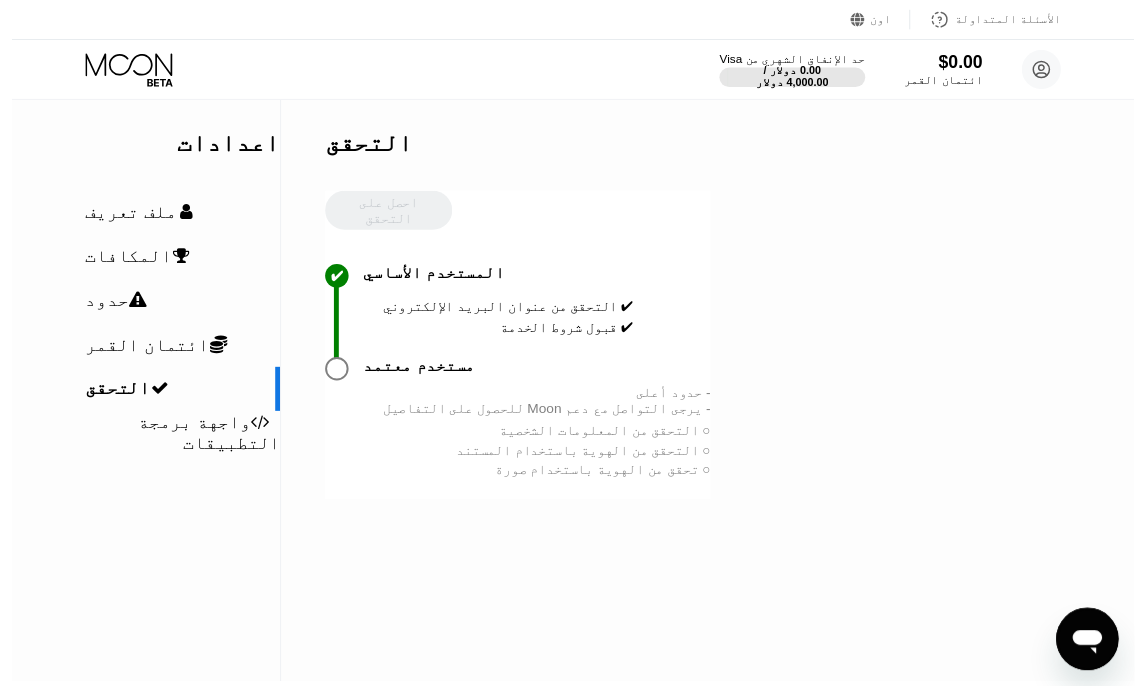 scroll, scrollTop: 0, scrollLeft: 0, axis: both 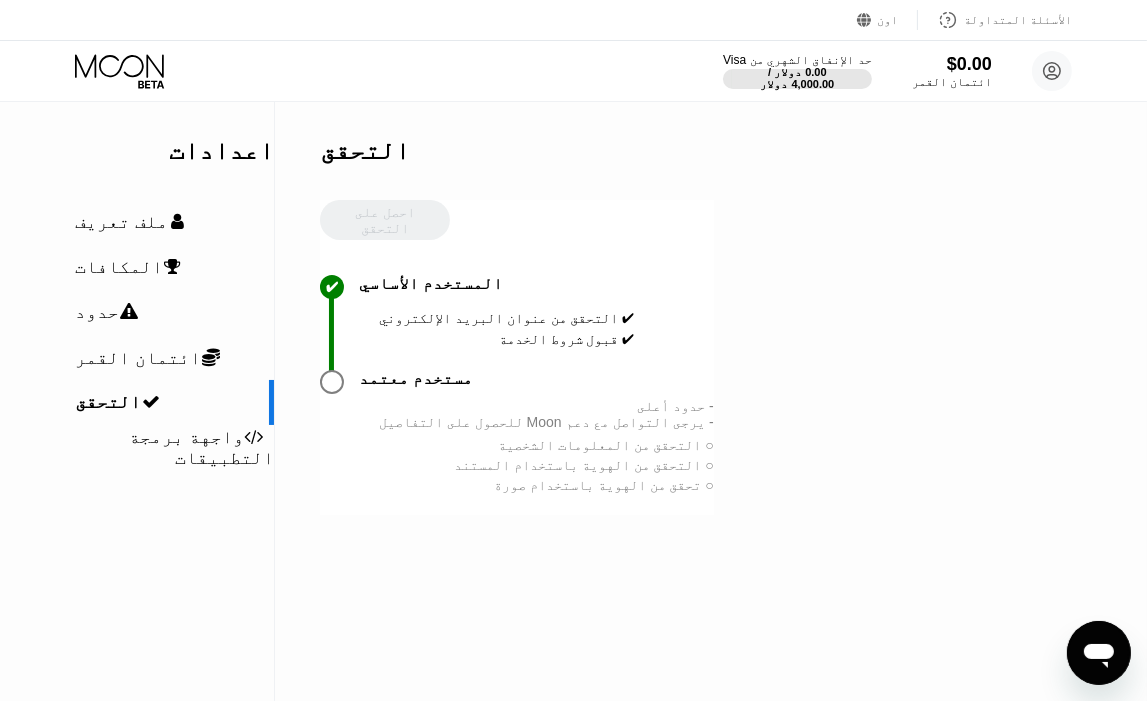 click on "احصل على التحقق" at bounding box center (385, 237) 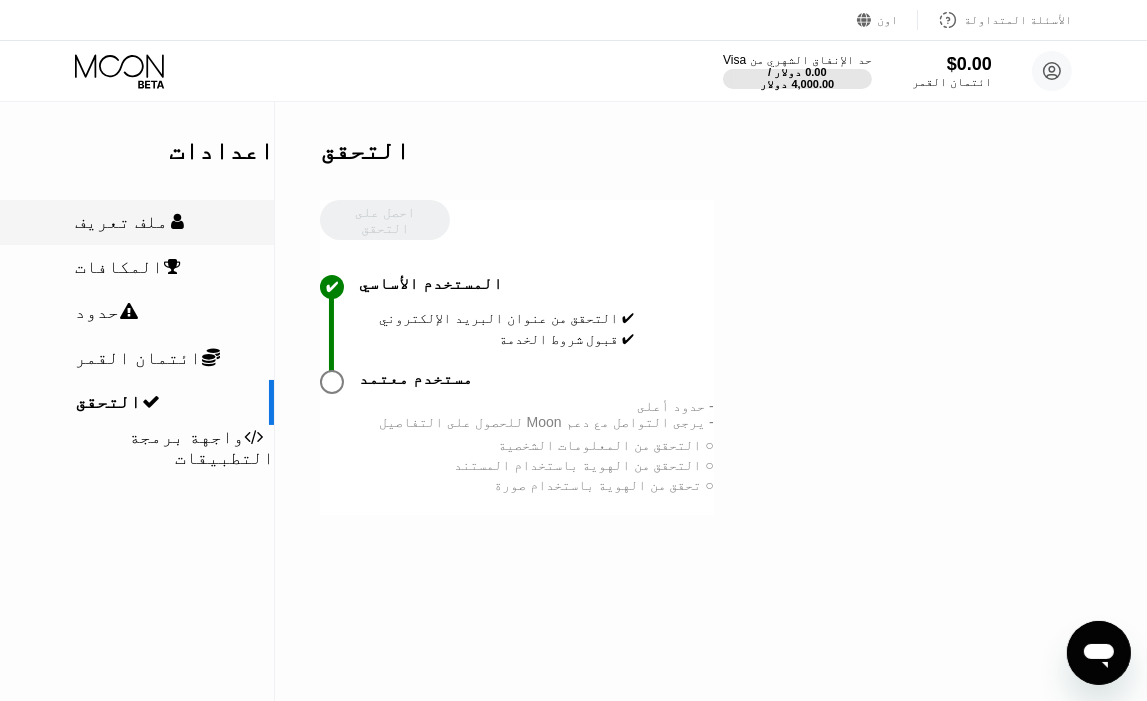 click on " ملف تعريف" at bounding box center (137, 222) 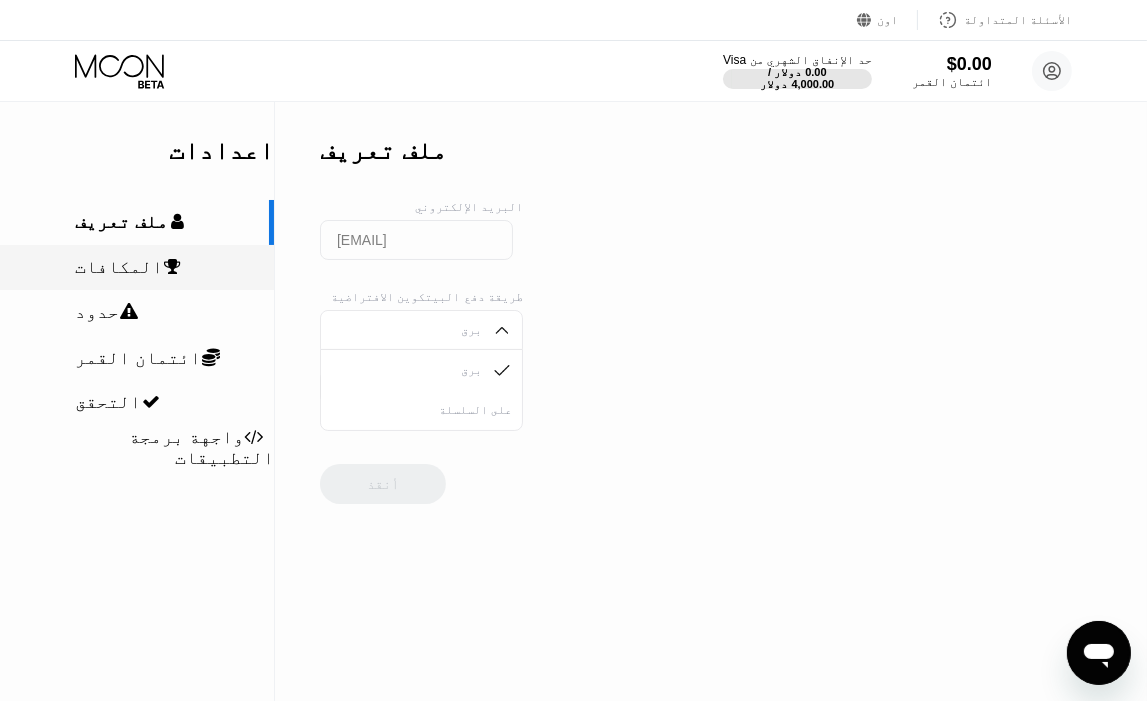 click on " المكافات" at bounding box center (137, 267) 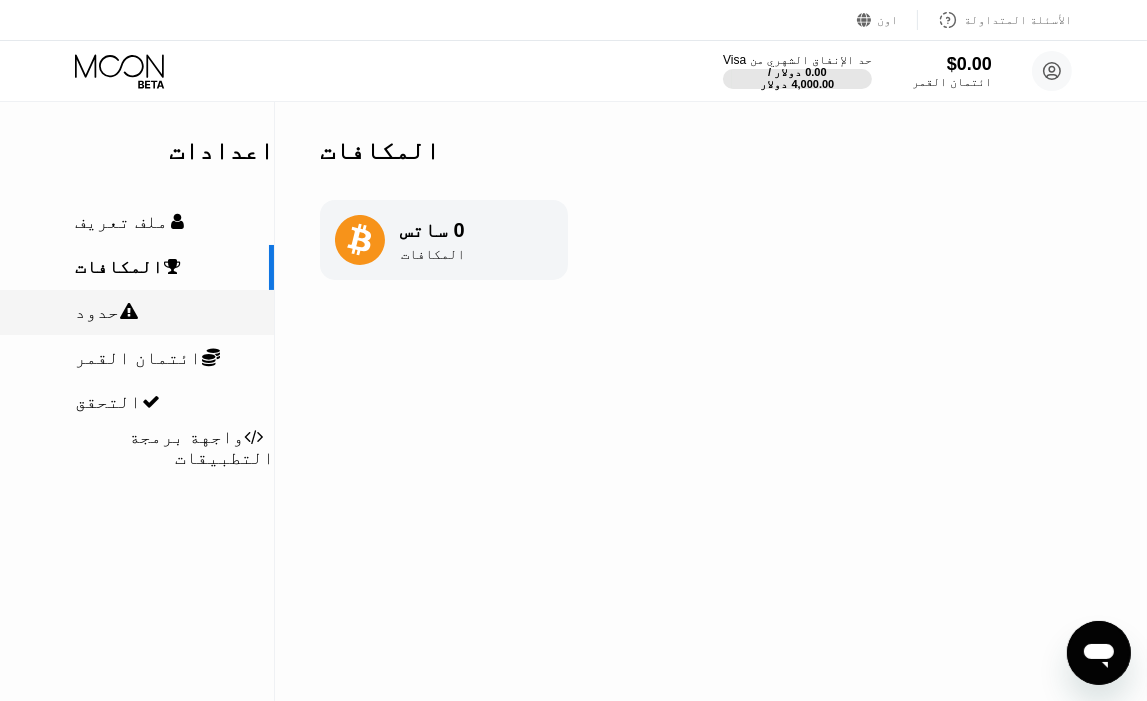 click on " حدود" at bounding box center (137, 312) 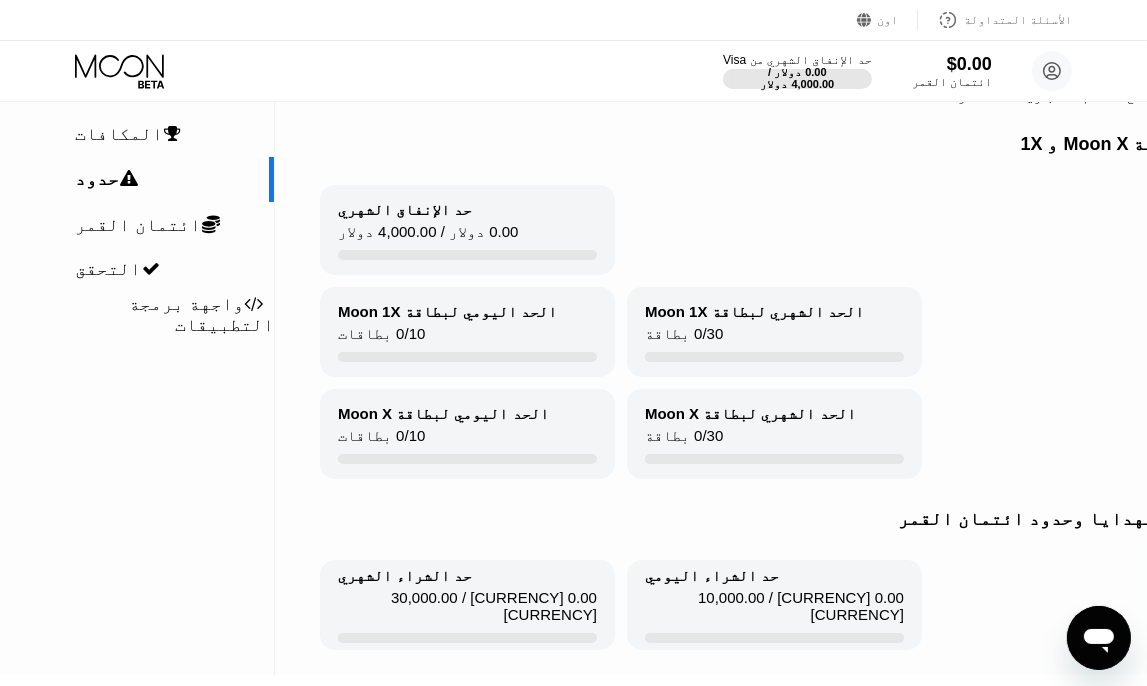 scroll, scrollTop: 0, scrollLeft: 0, axis: both 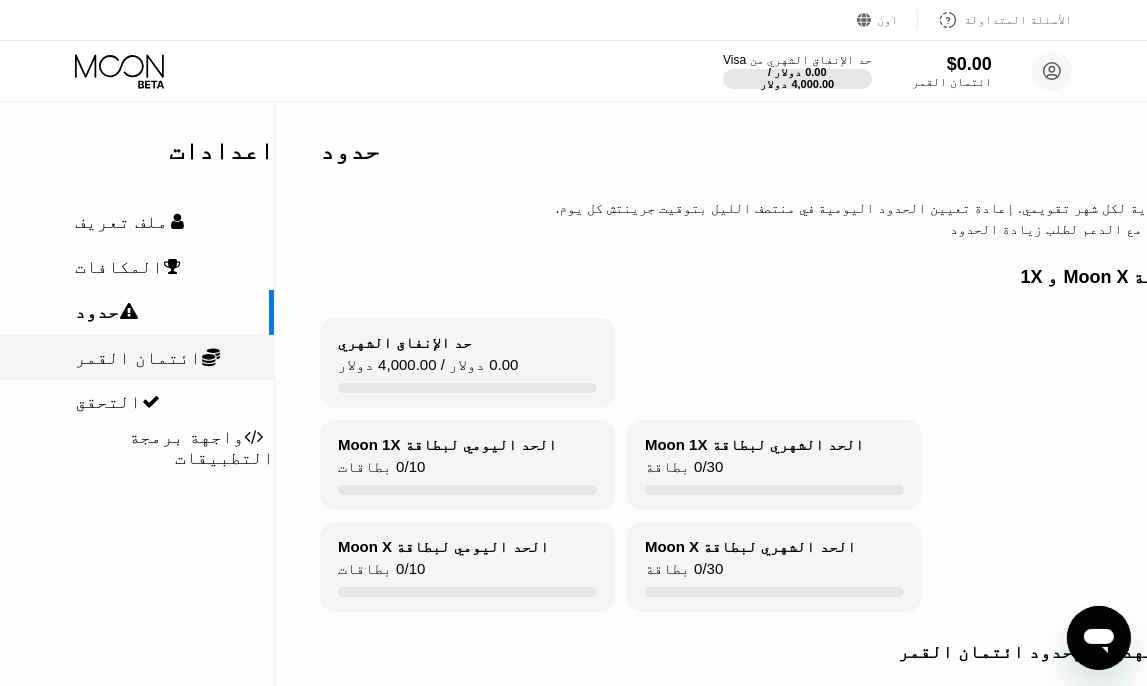 click on " ائتمان القمر" at bounding box center [153, 358] 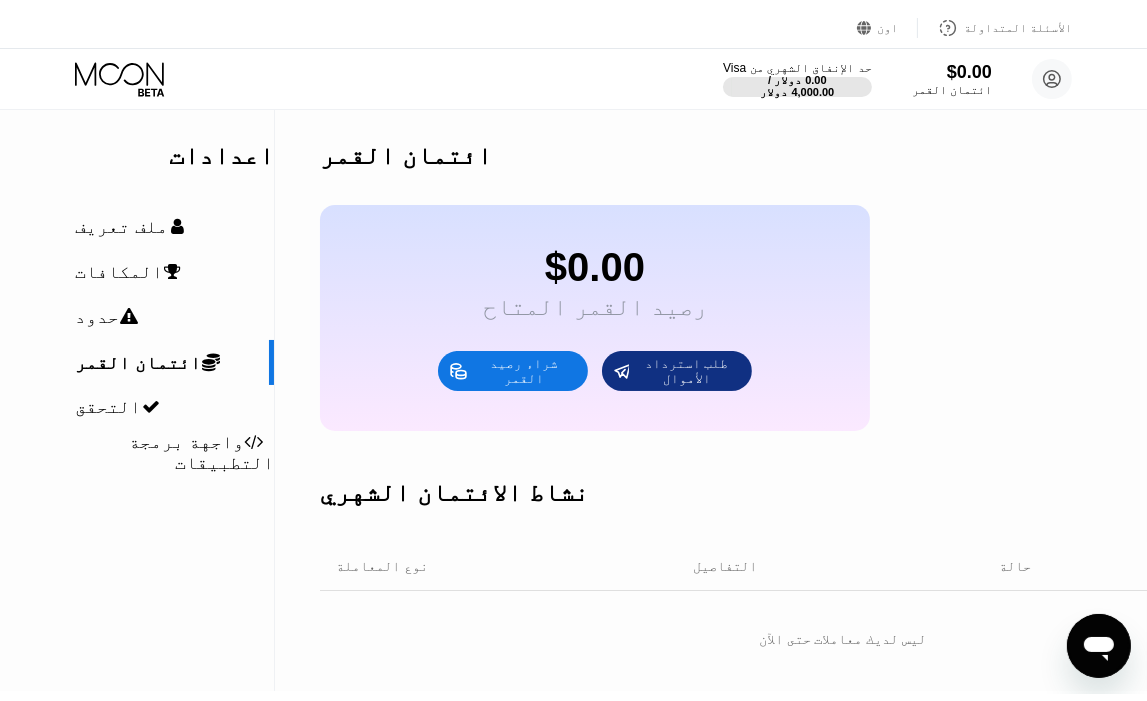 scroll, scrollTop: 0, scrollLeft: 0, axis: both 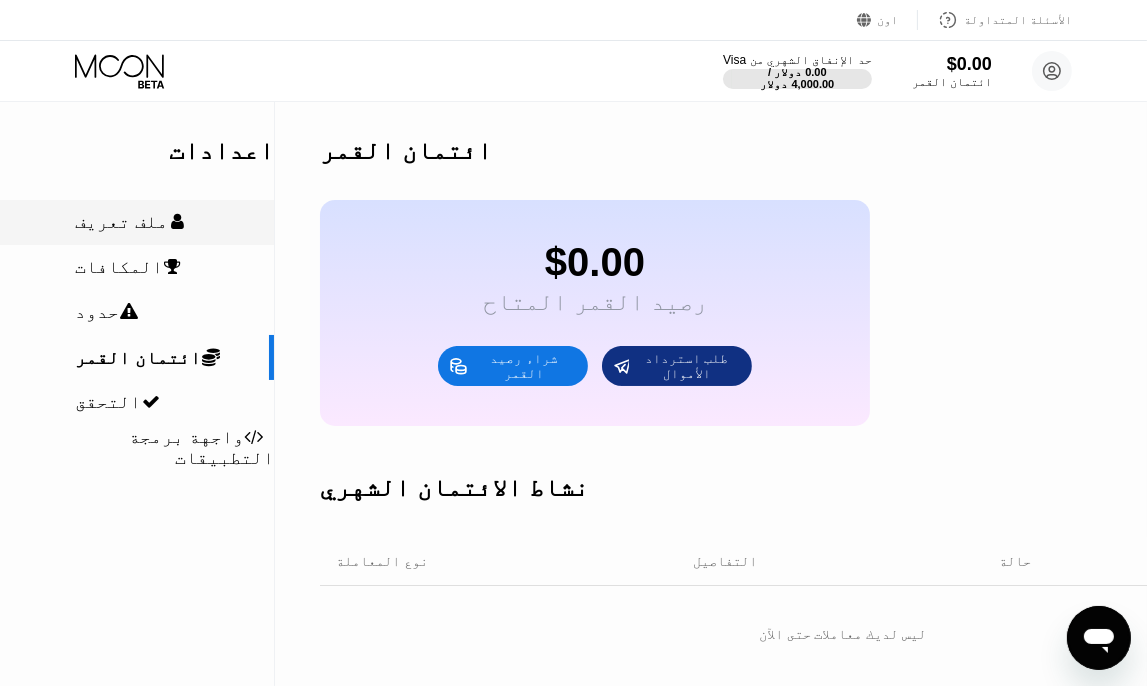 click on "ملف تعريف" at bounding box center (121, 222) 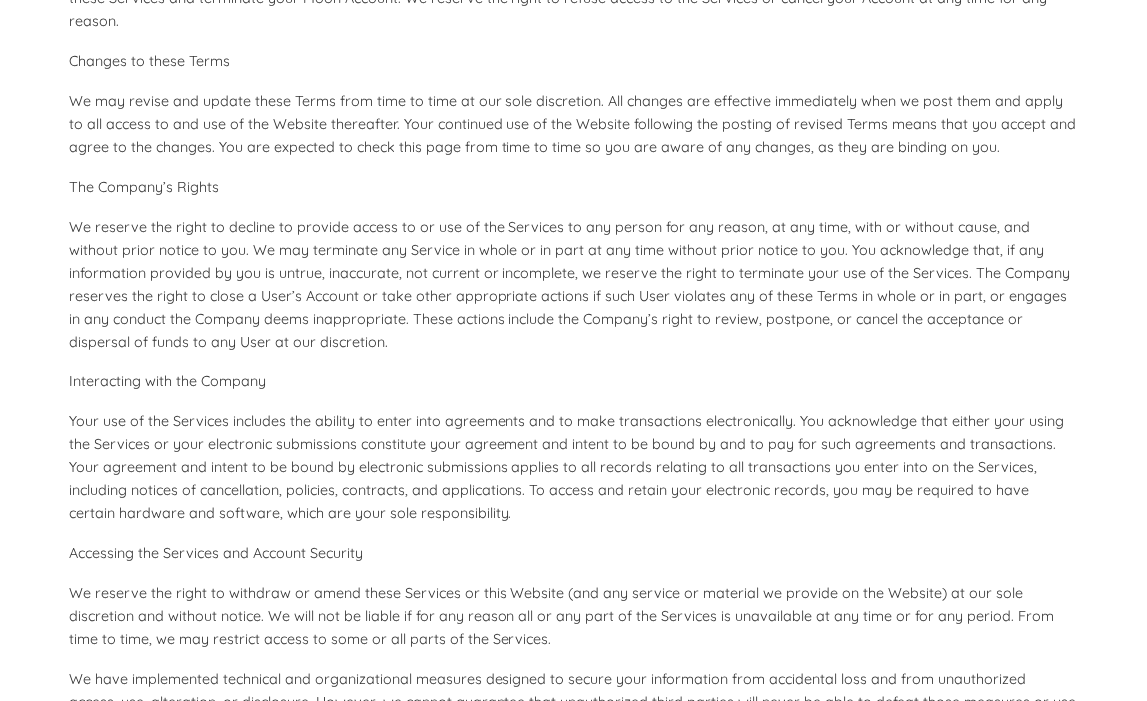 scroll, scrollTop: 666, scrollLeft: 0, axis: vertical 